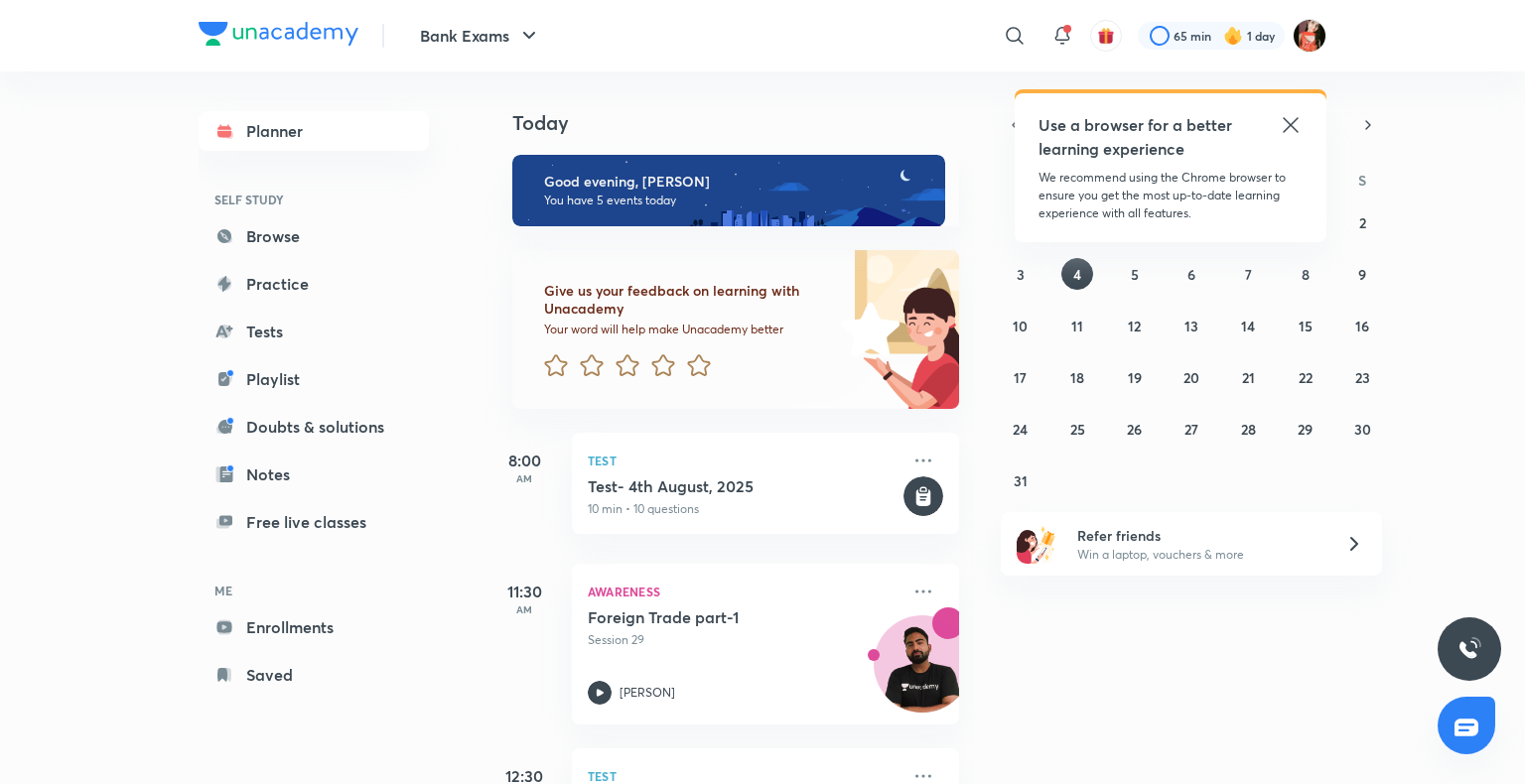 scroll, scrollTop: 0, scrollLeft: 0, axis: both 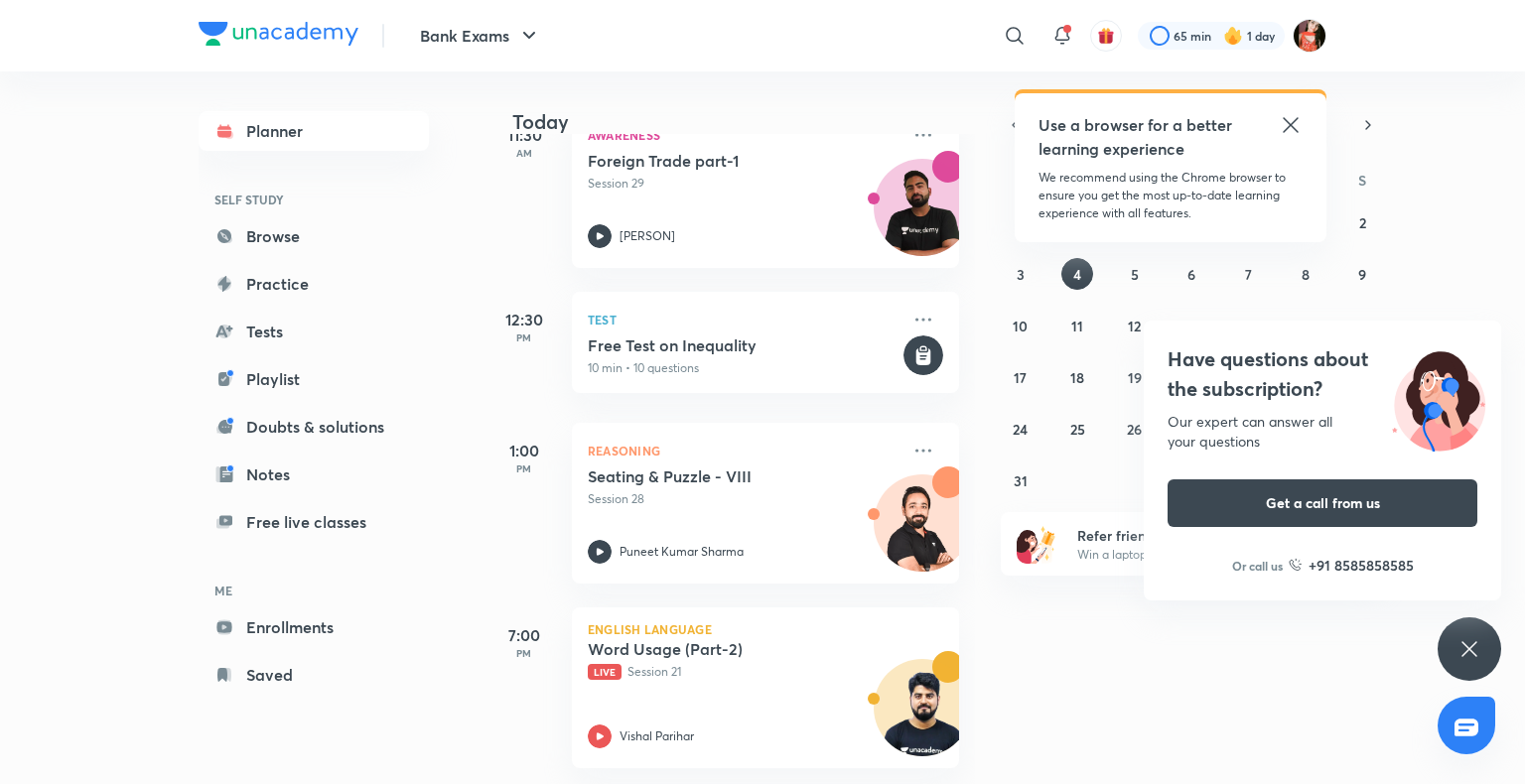 click on "Today Good evening, [PERSON] You have [NUMBER] events today Give us your feedback on learning with Unacademy Your word will help make Unacademy better [TIME] Test Test- [DATE] [TIME] • [TIME] min • [TIME] questions [TIME] Awareness Foreign Trade part-1 Session [NUMBER][PERSON] [TIME] Test Free Test on Inequality [TIME] min • [TIME] questions [TIME] Reasoning Seating & Puzzle - VIII Session [NUMBER][PERSON] [TIME] English Language Word Usage (Part-2) Live Session [NUMBER][PERSON]" at bounding box center [1003, 428] 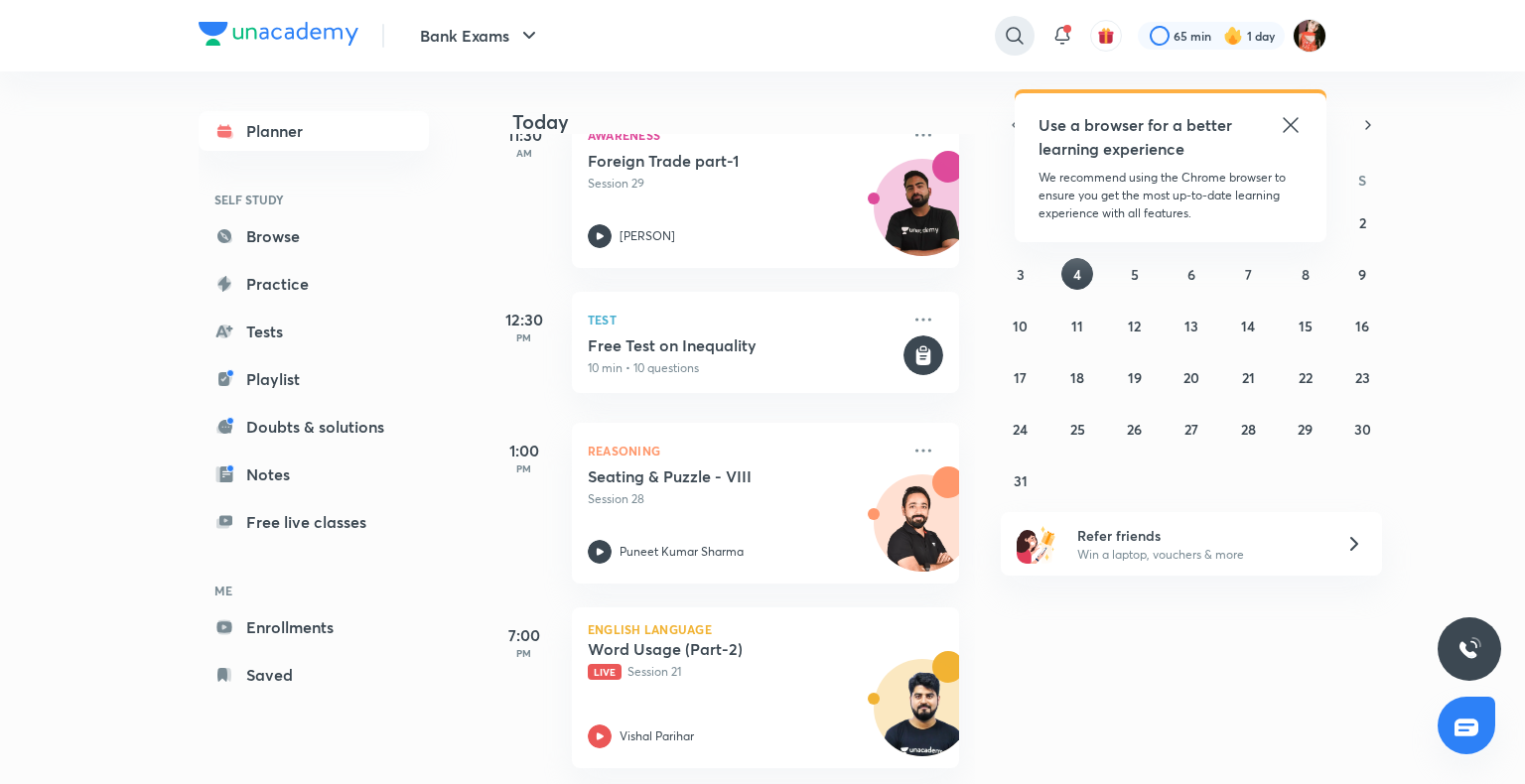 click 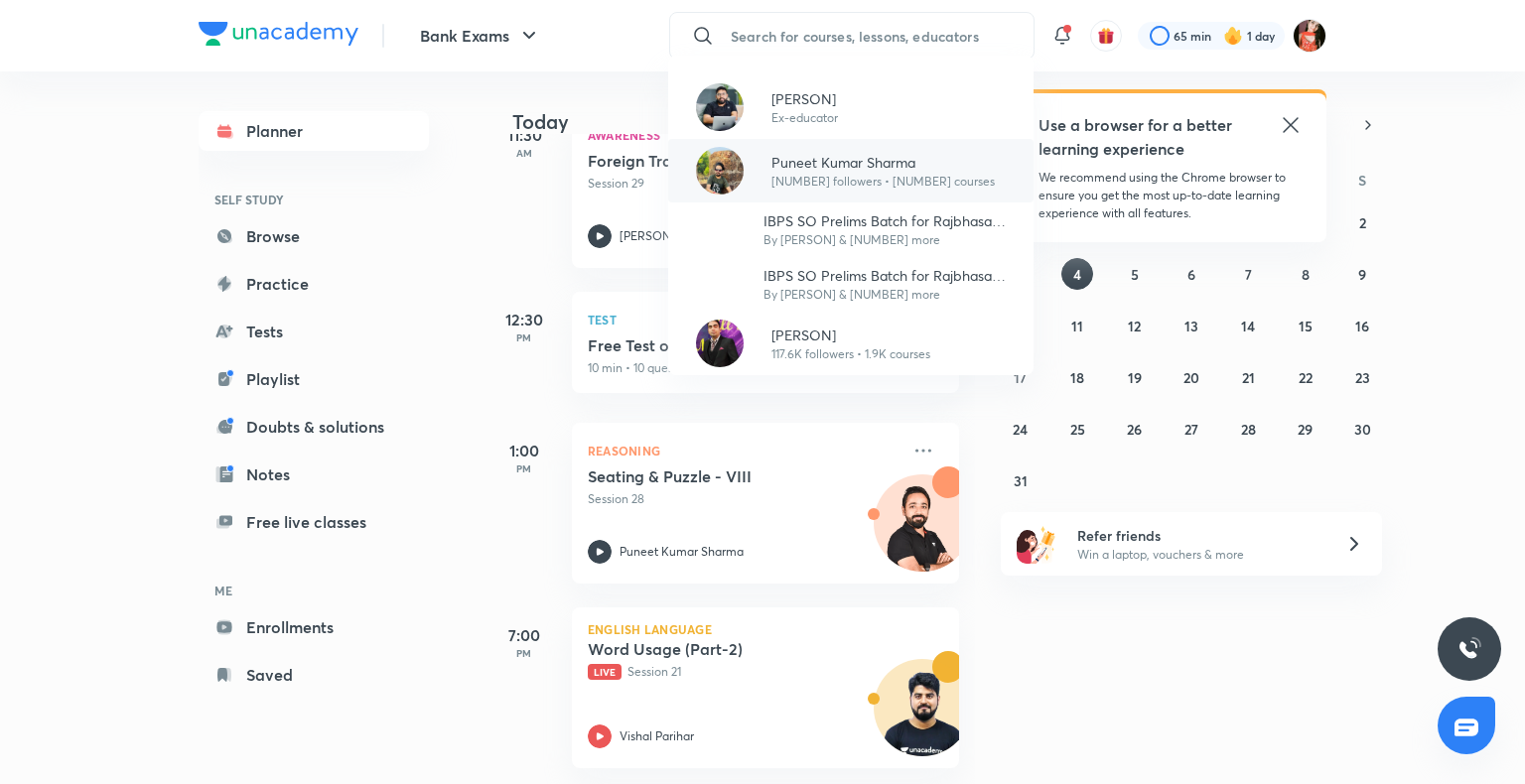 click on "[PERSON] [NUMBER] followers • [NUMBER] courses" at bounding box center (851, 171) 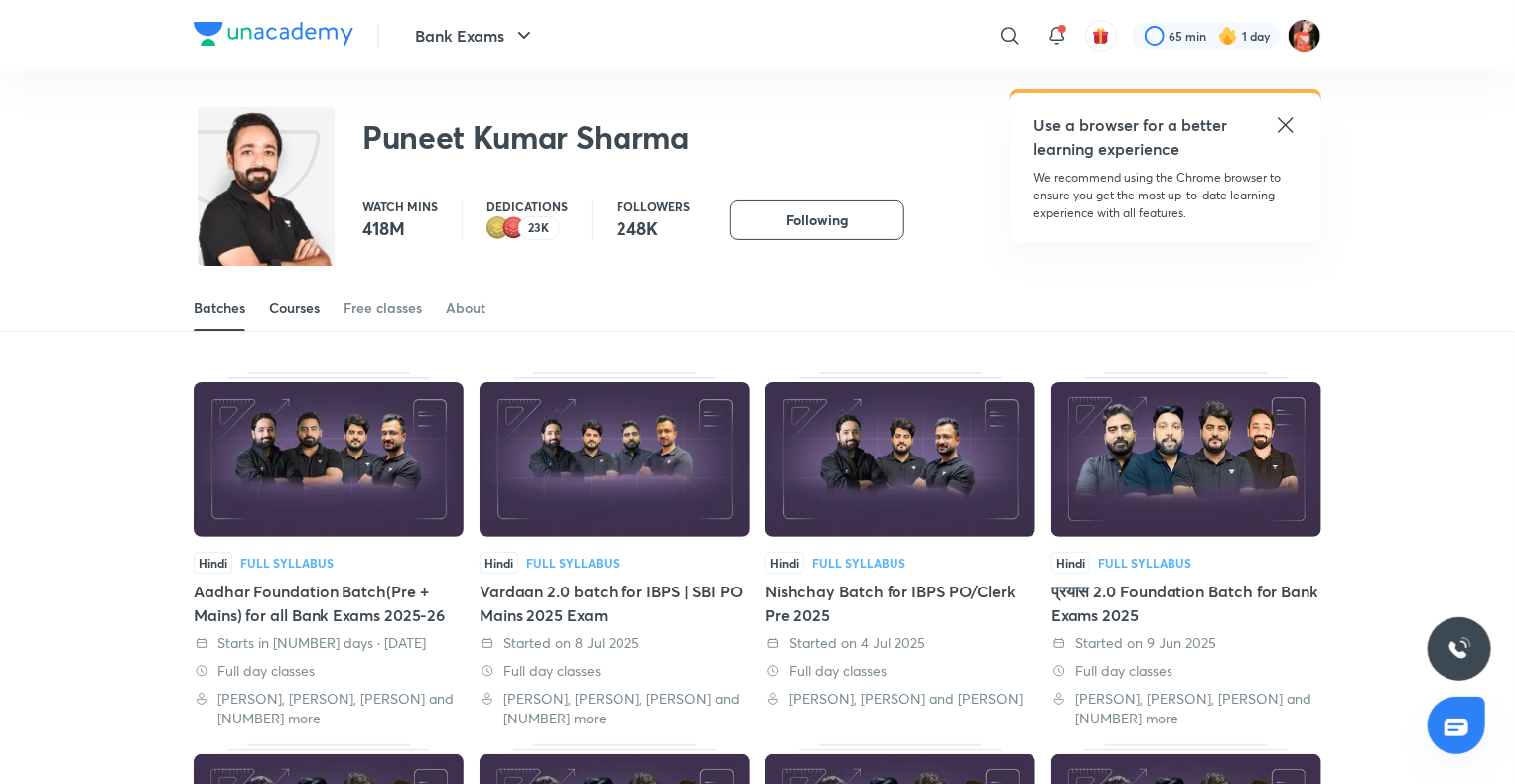 click on "Courses" at bounding box center [294, 308] 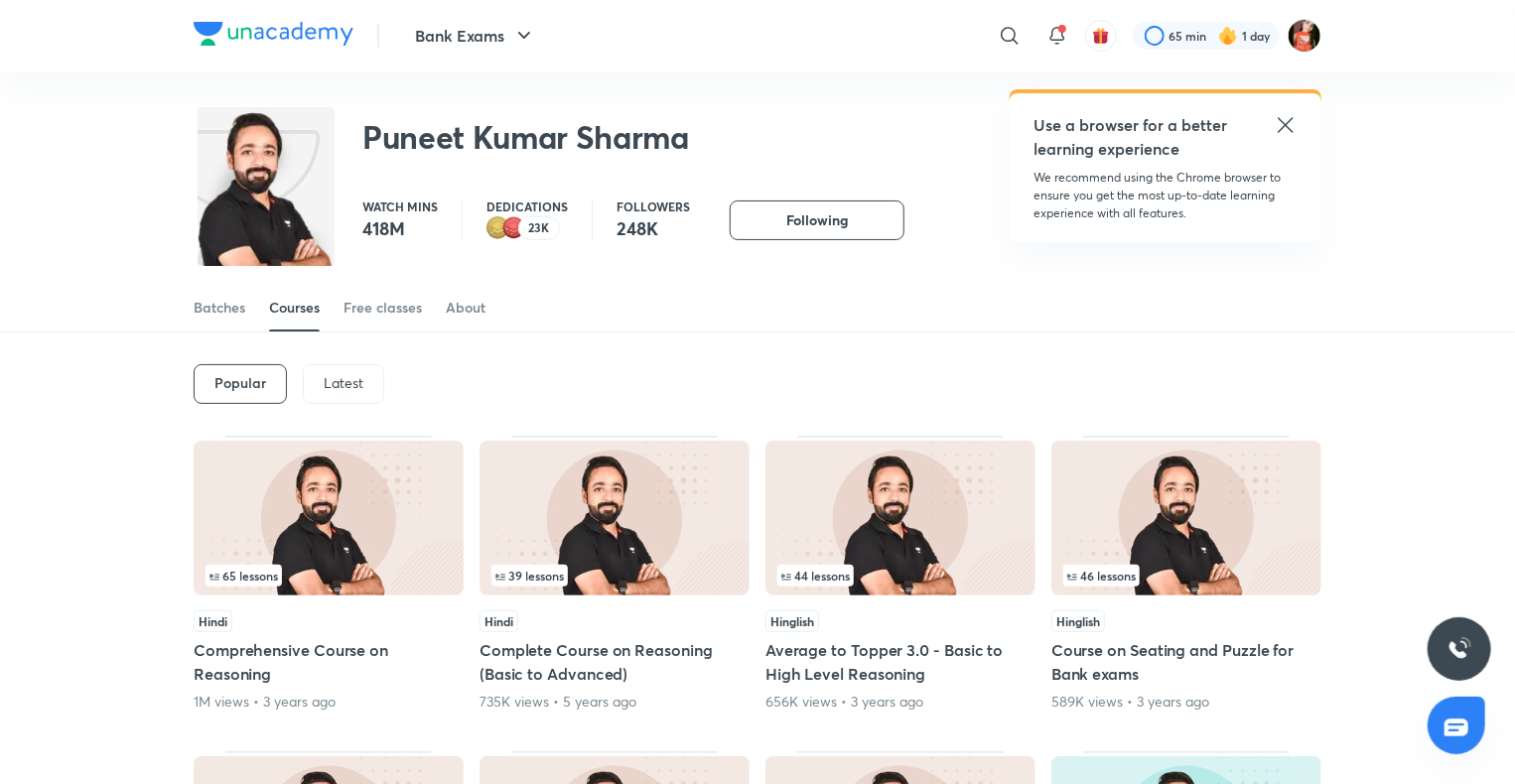 click on "Latest" at bounding box center (344, 383) 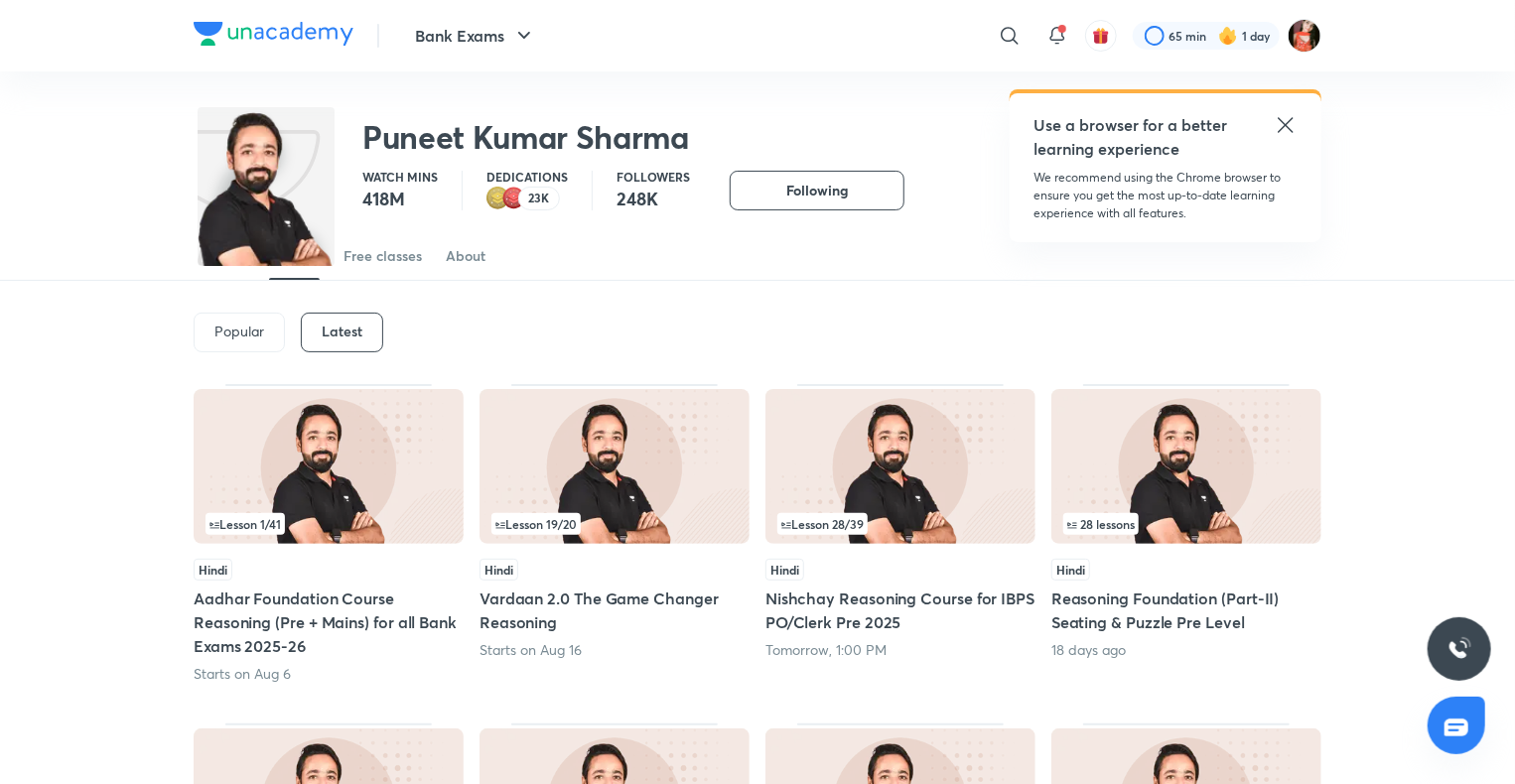 scroll, scrollTop: 178, scrollLeft: 0, axis: vertical 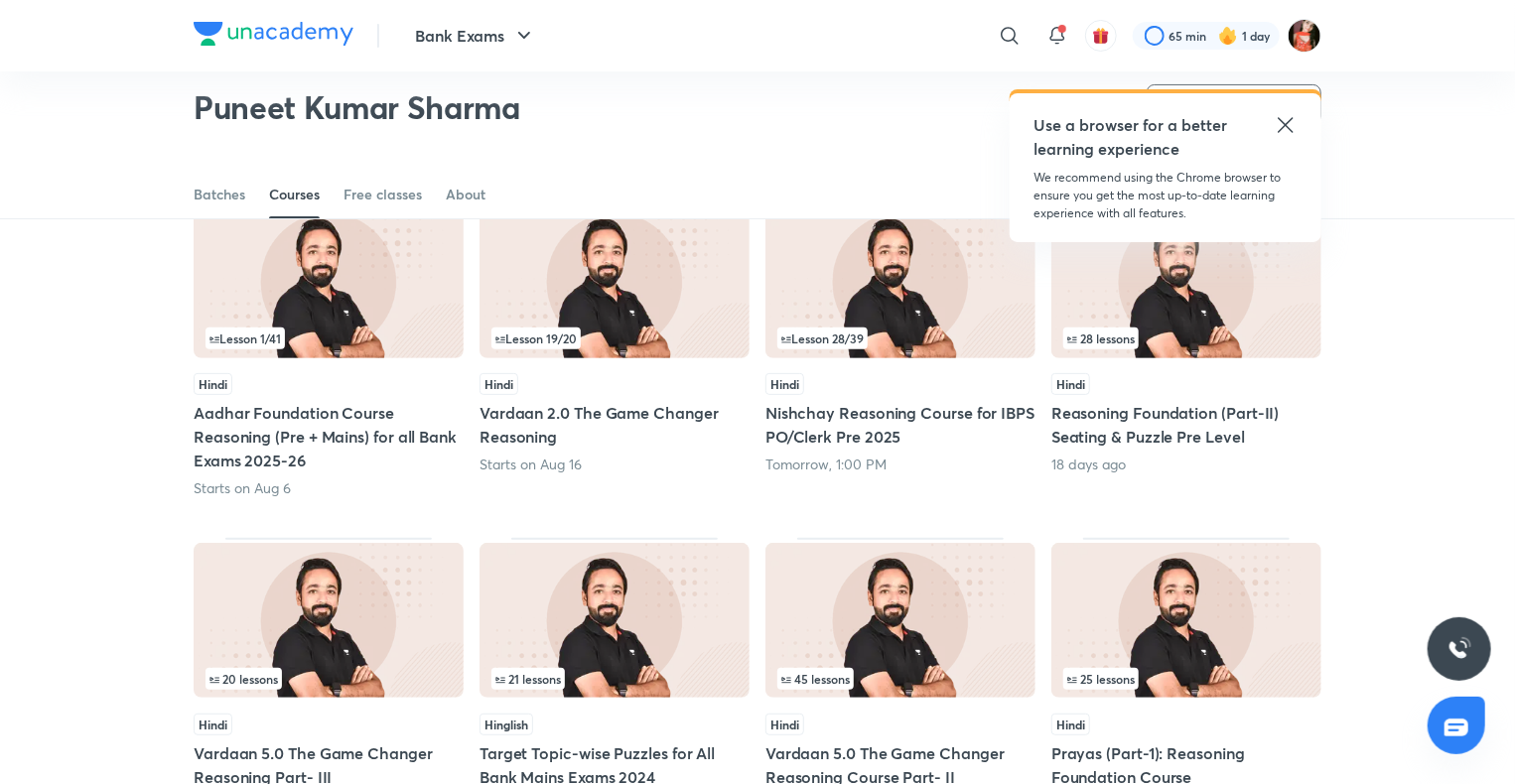 click on "Hindi Aadhar Foundation Course Reasoning (Pre + Mains) for all Bank Exams 2025-26 Starts on [DATE]" at bounding box center [329, 436] 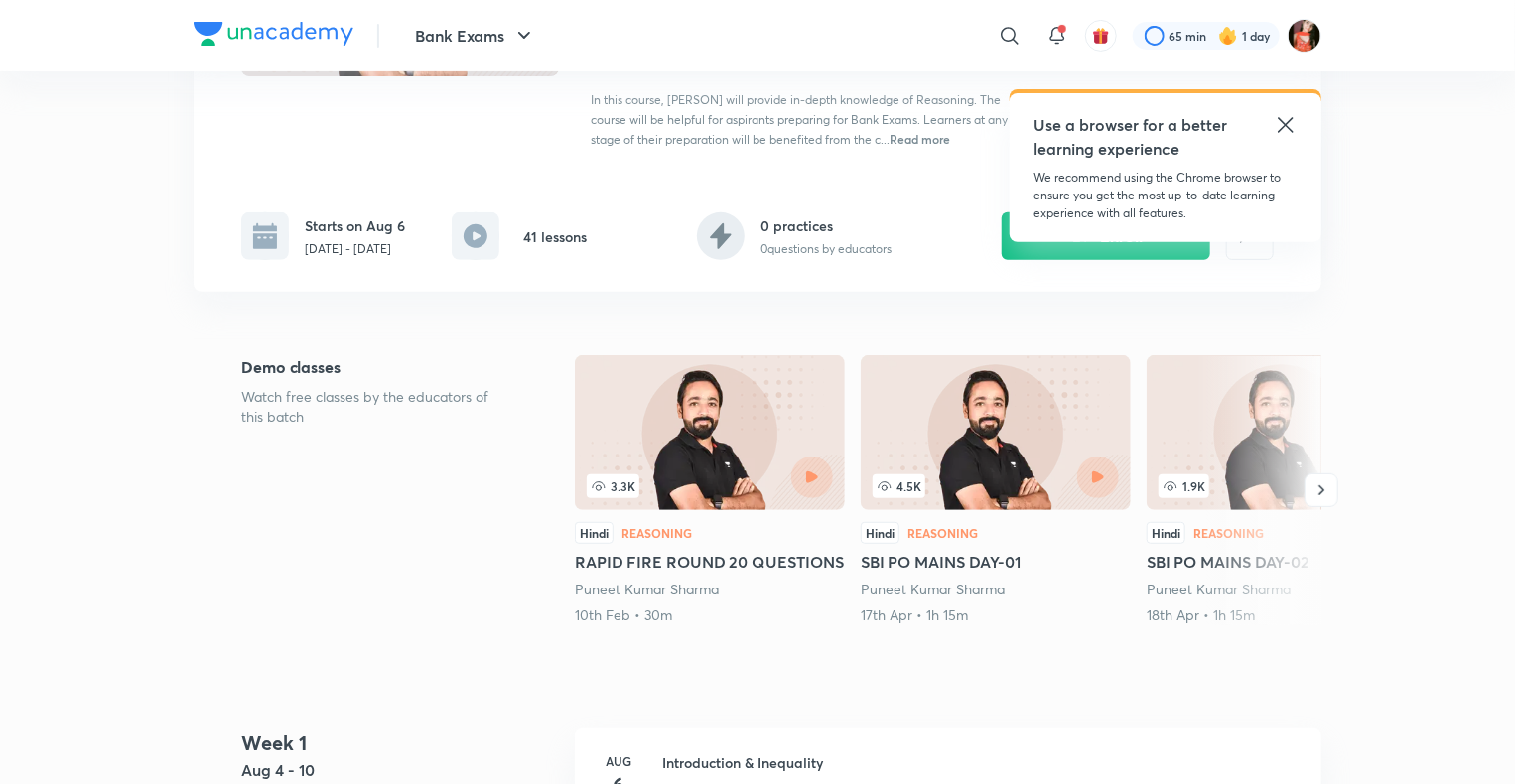 scroll, scrollTop: 298, scrollLeft: 0, axis: vertical 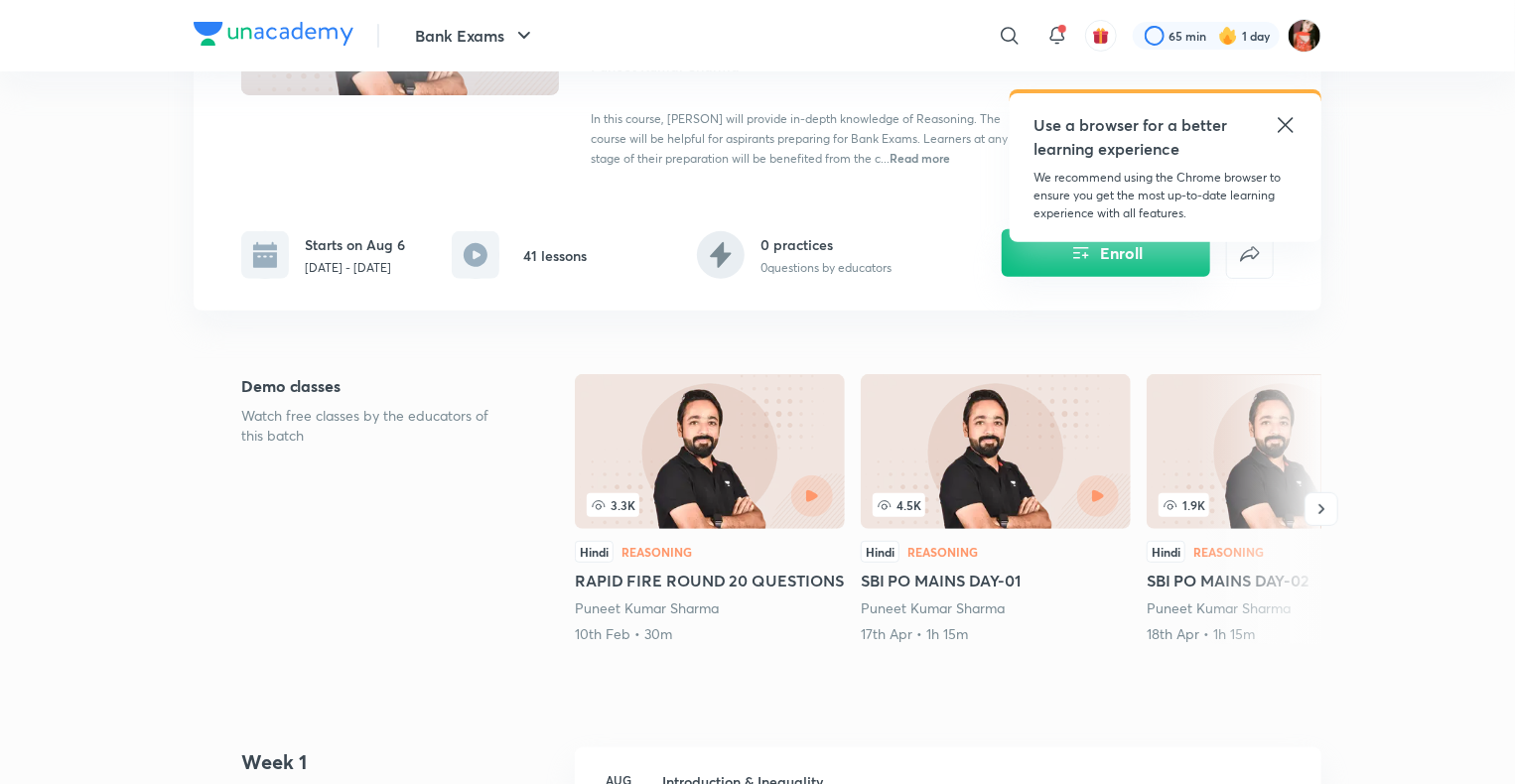 click on "Enroll" at bounding box center [1106, 253] 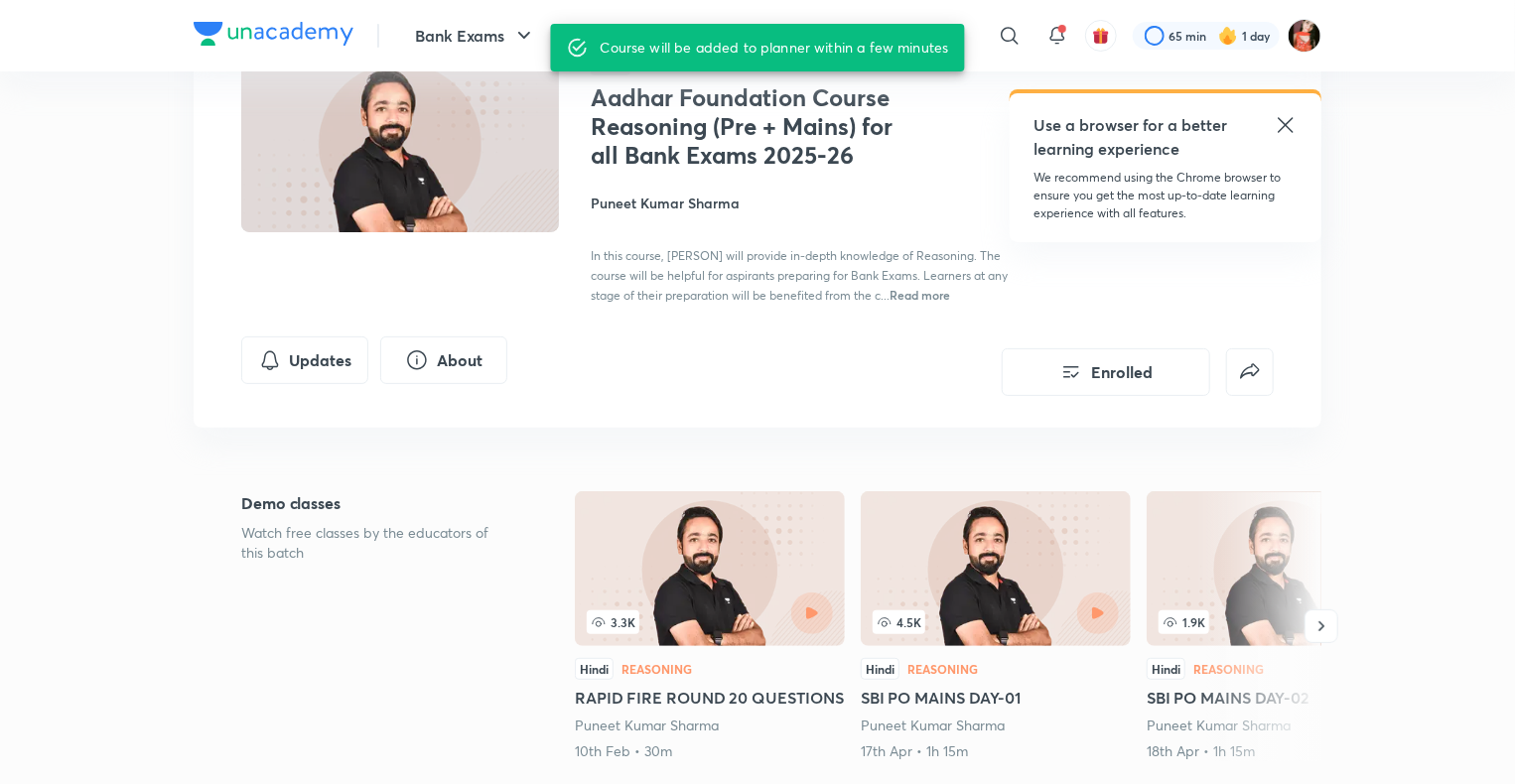 scroll, scrollTop: 0, scrollLeft: 0, axis: both 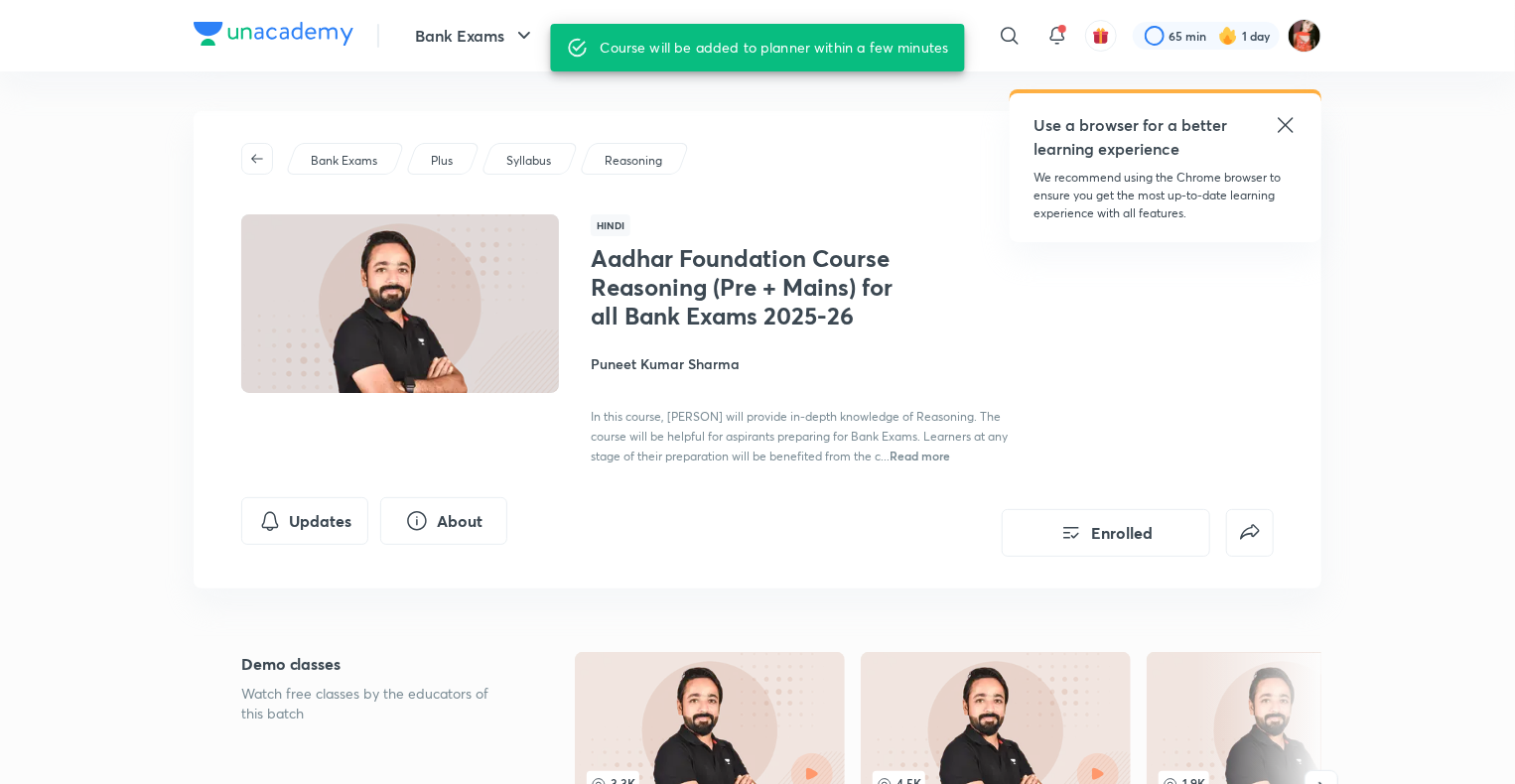 click on "Puneet Kumar Sharma" at bounding box center (813, 363) 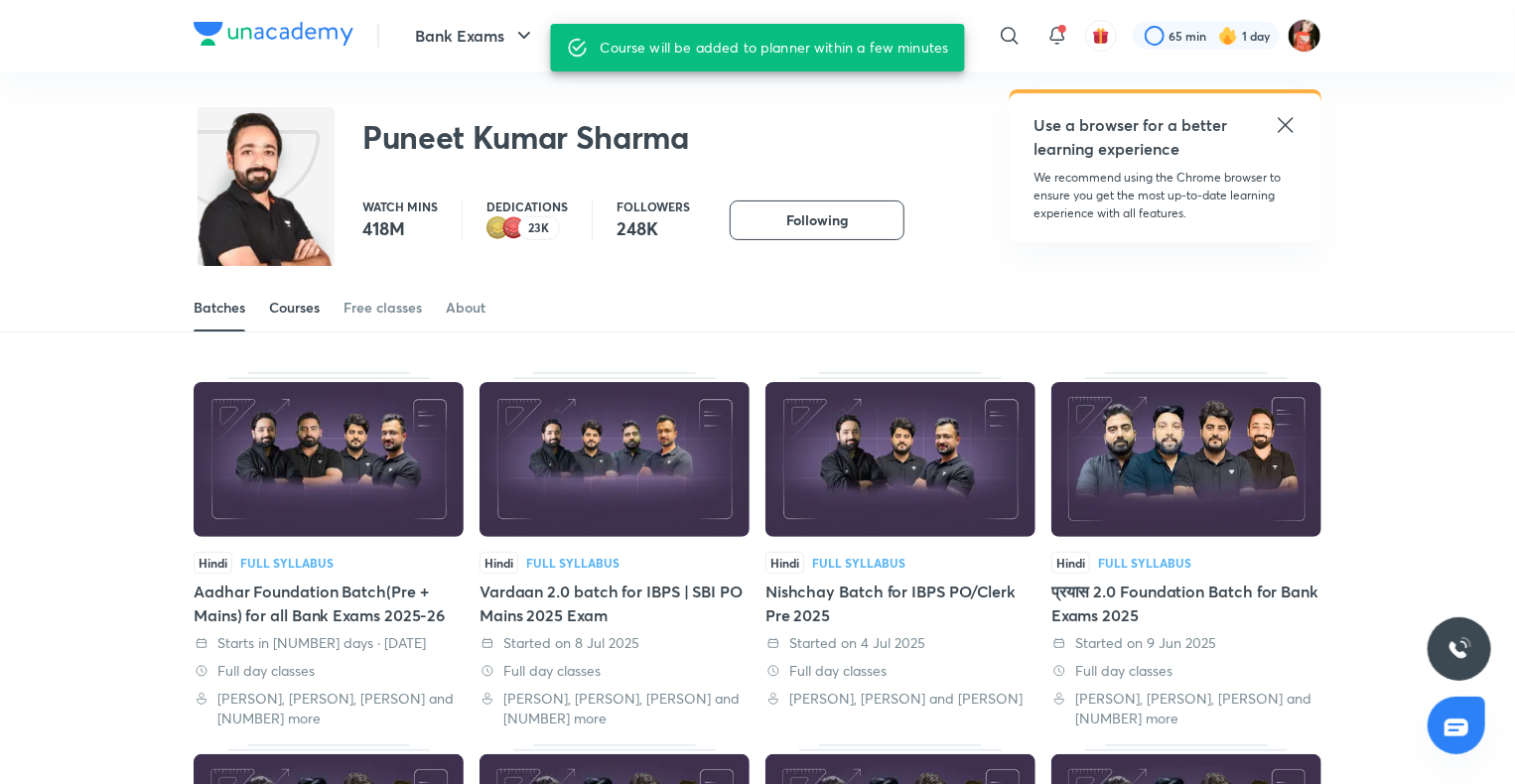 click on "Courses" at bounding box center [294, 308] 